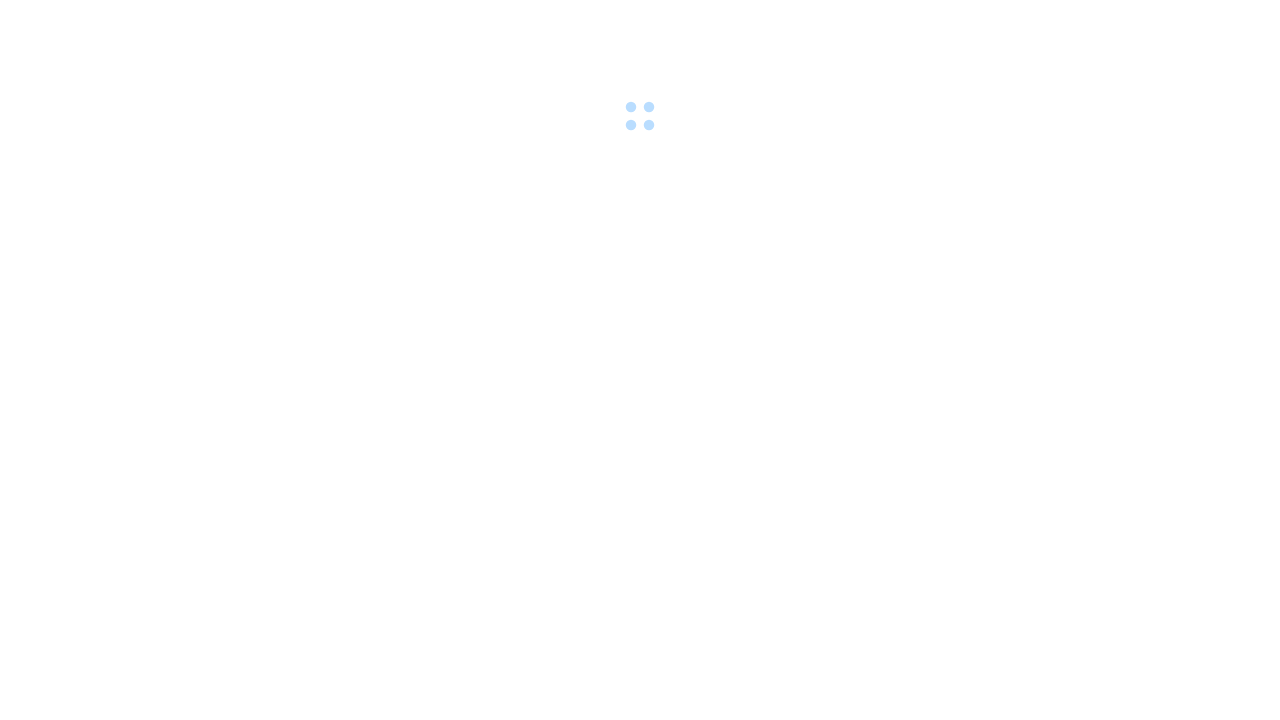 scroll, scrollTop: 0, scrollLeft: 0, axis: both 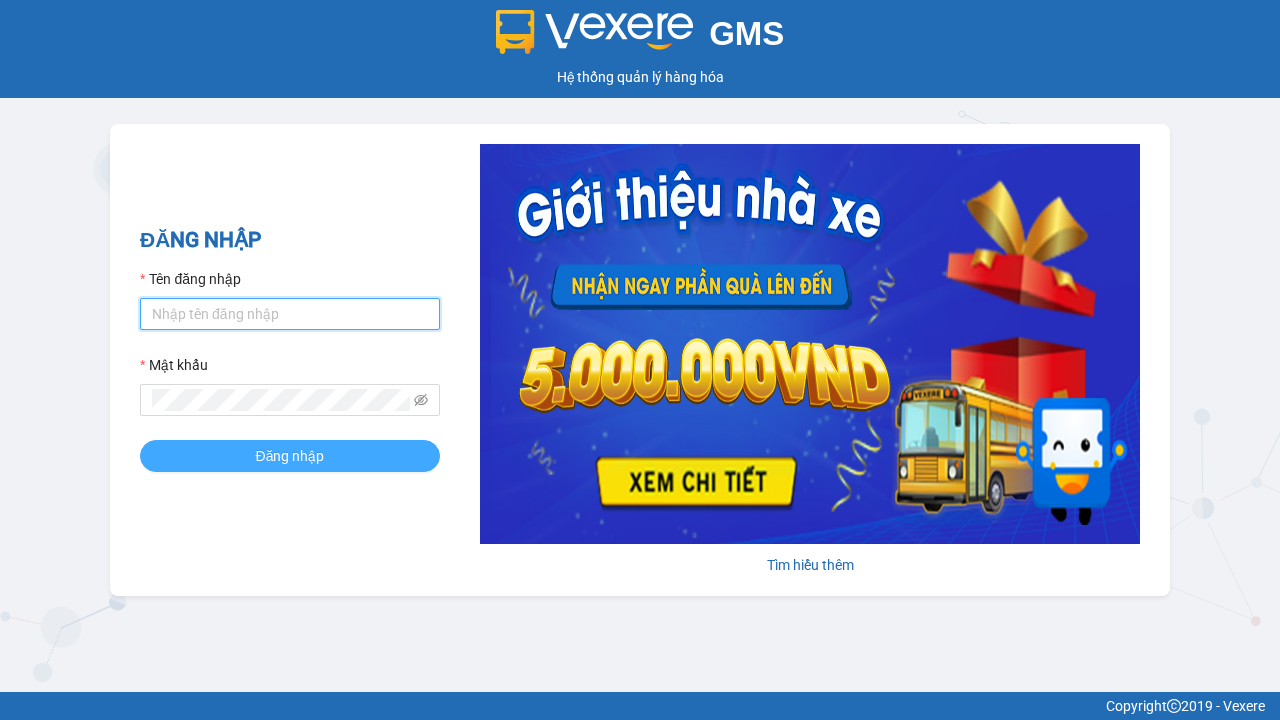 click on "Tên đăng nhập" at bounding box center (290, 314) 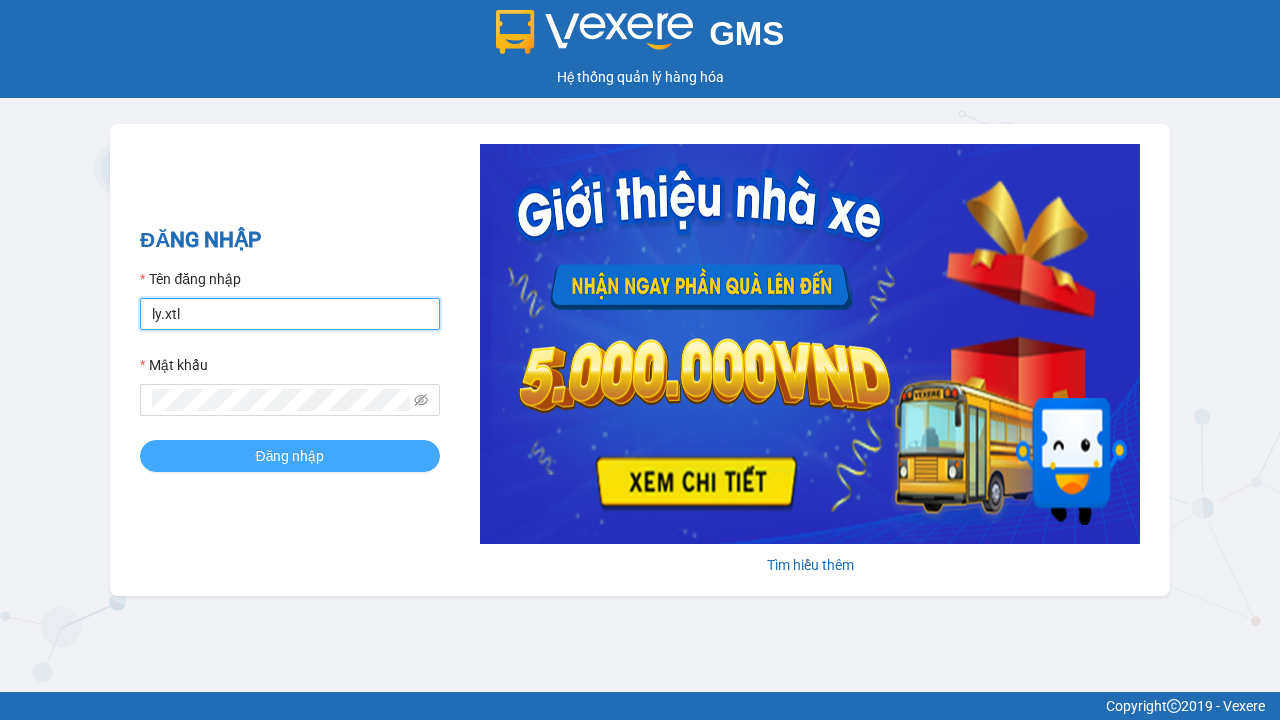 type on "ly.xtl" 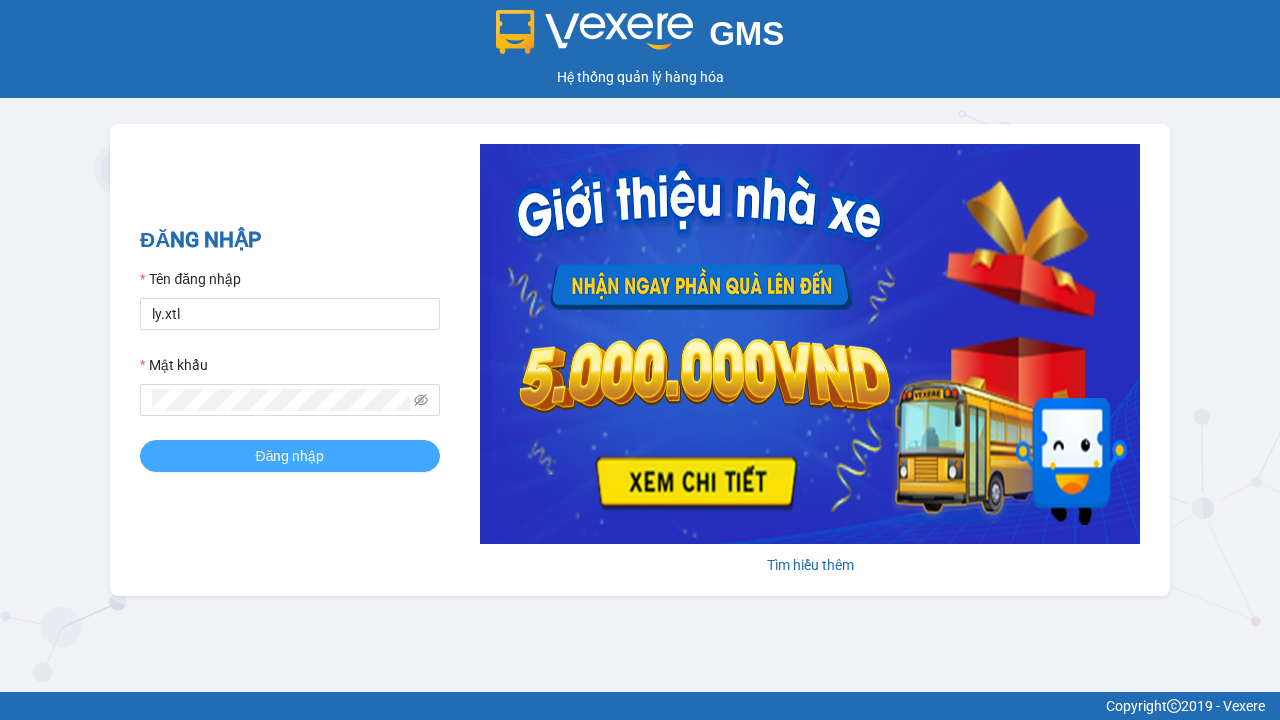 click on "Đăng nhập" at bounding box center [290, 456] 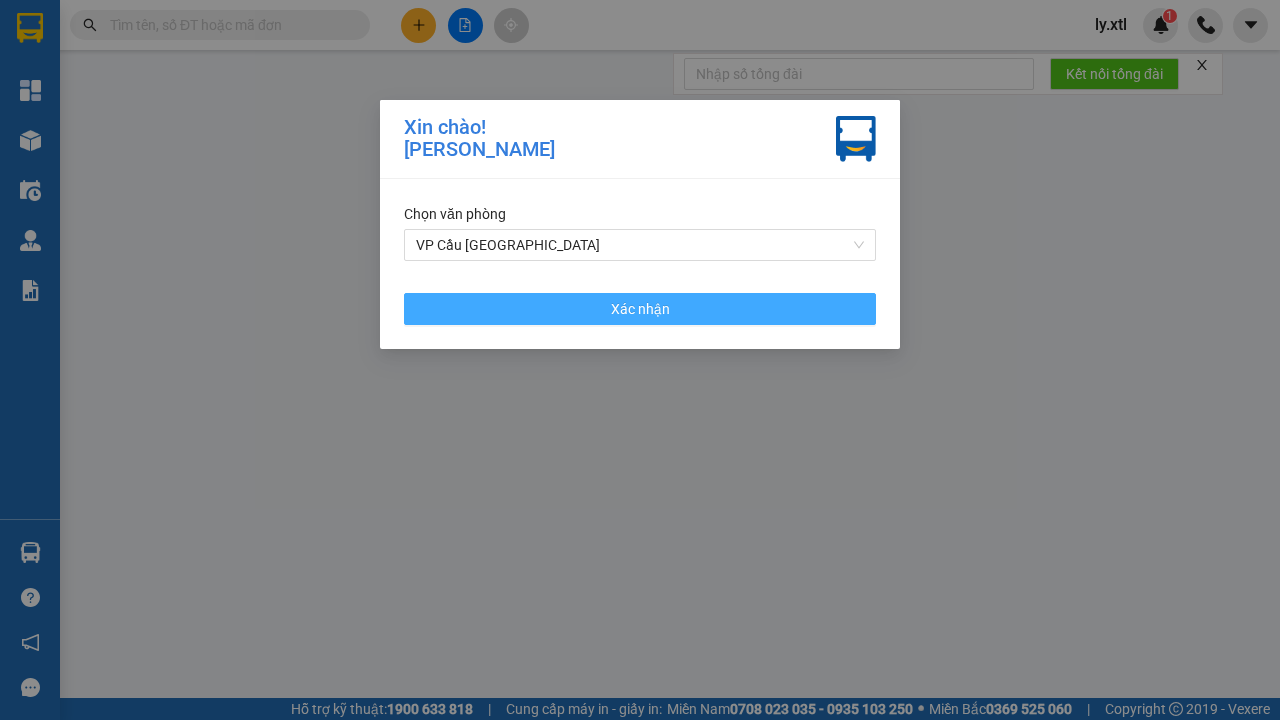 click on "VP Cầu [GEOGRAPHIC_DATA]" at bounding box center (640, 245) 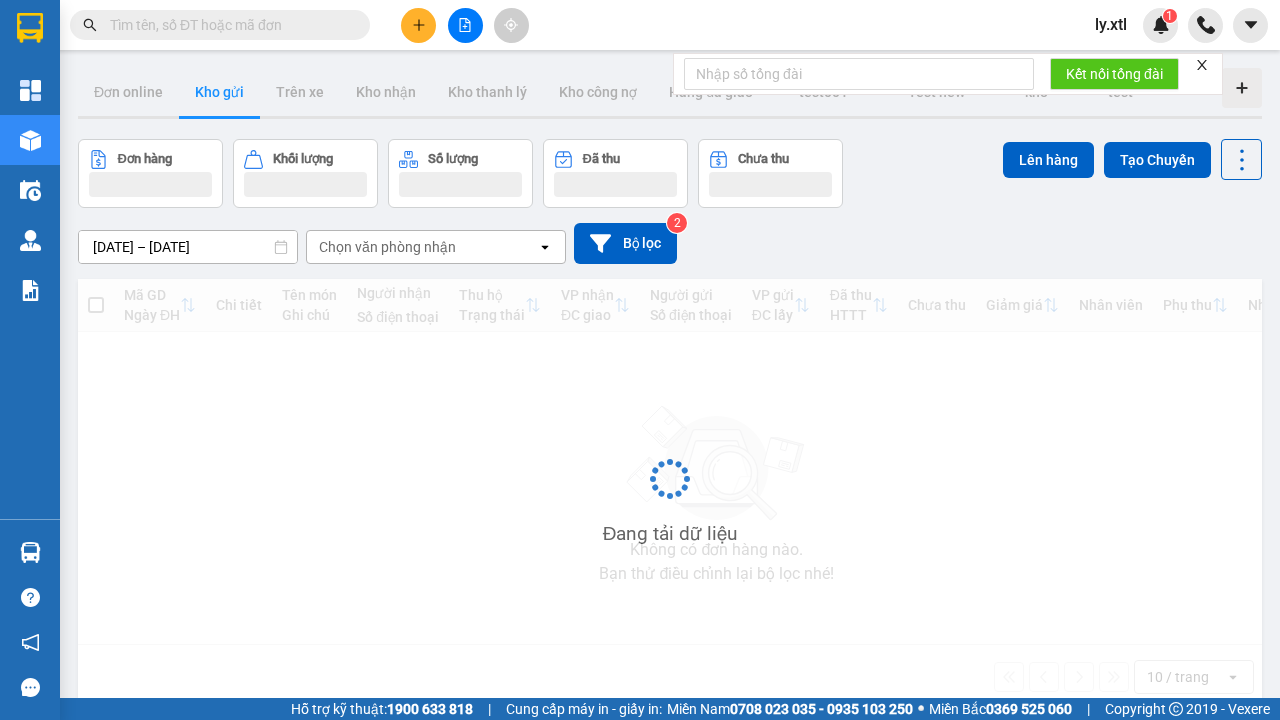 click 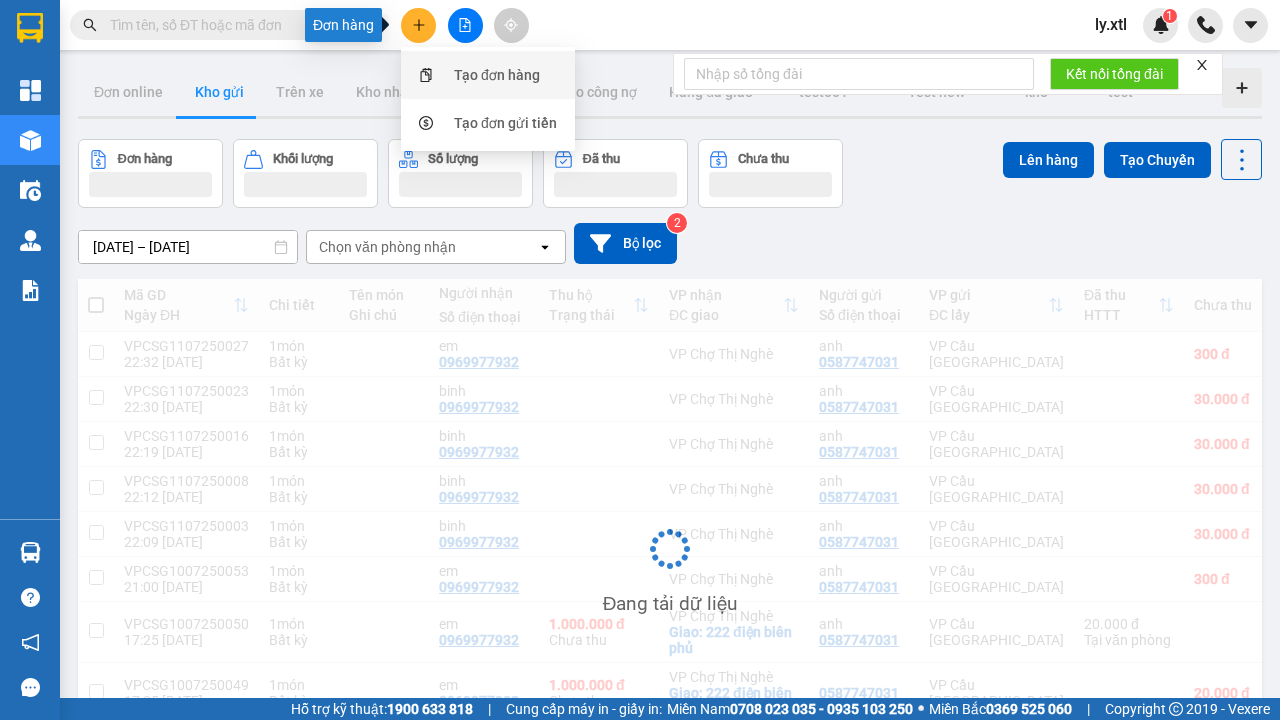 click on "Tạo đơn hàng" at bounding box center (497, 75) 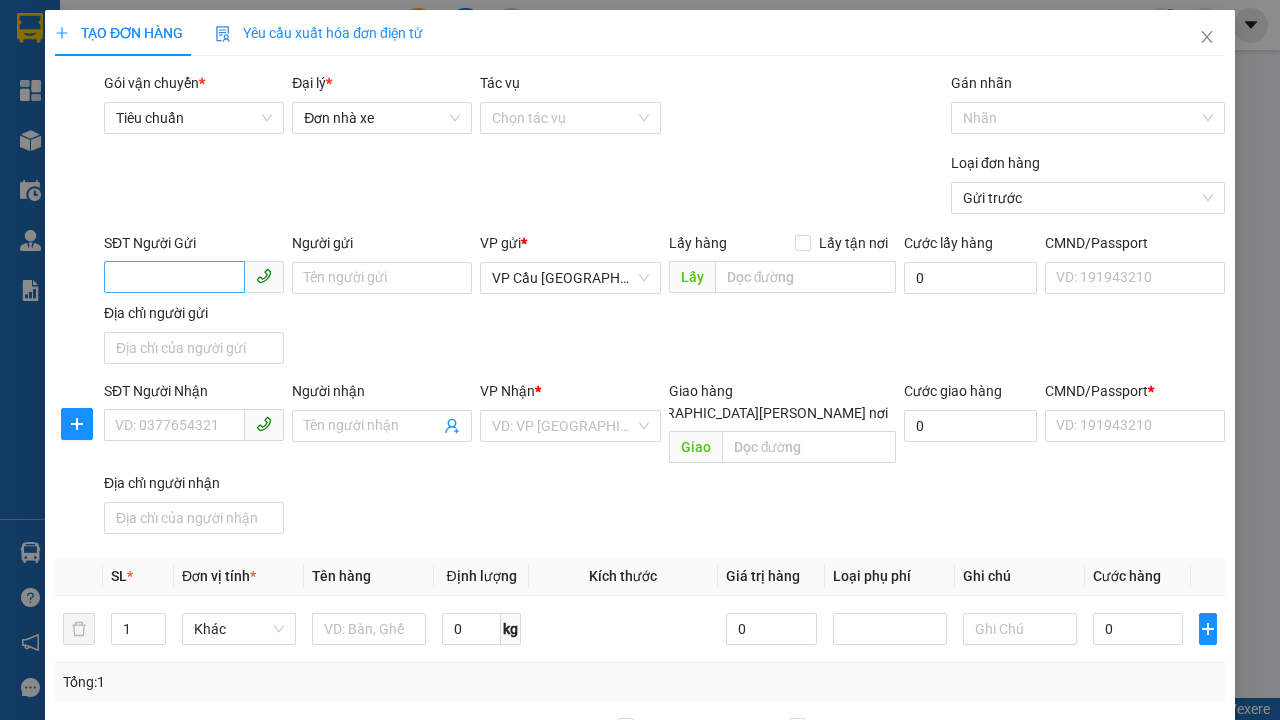 click on "SĐT Người Gửi" at bounding box center (174, 277) 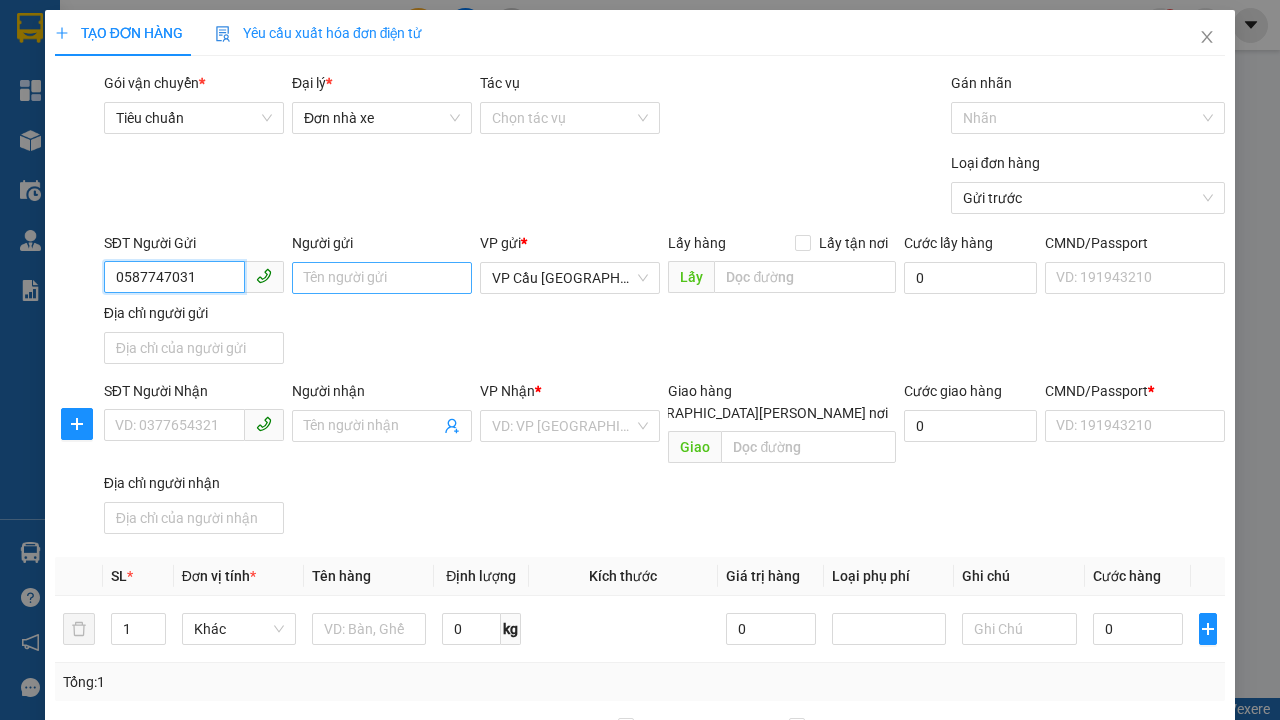 type on "0587747031" 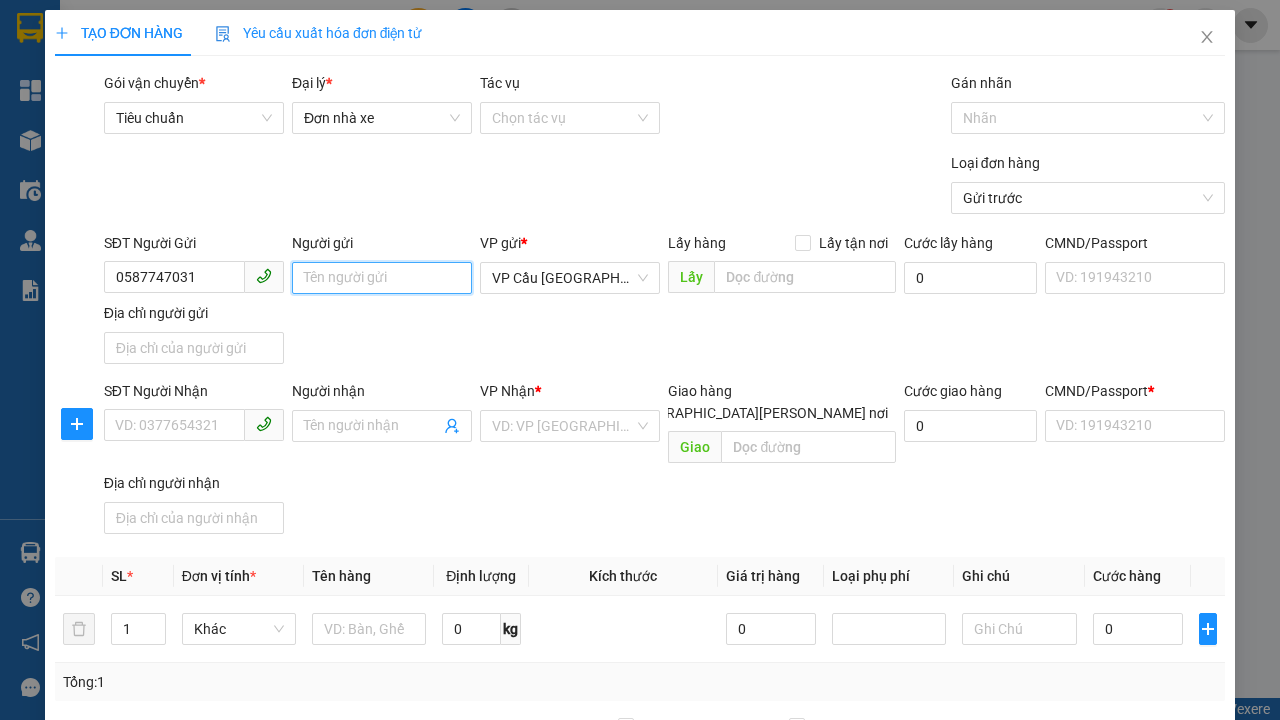 click on "Người gửi" at bounding box center [382, 278] 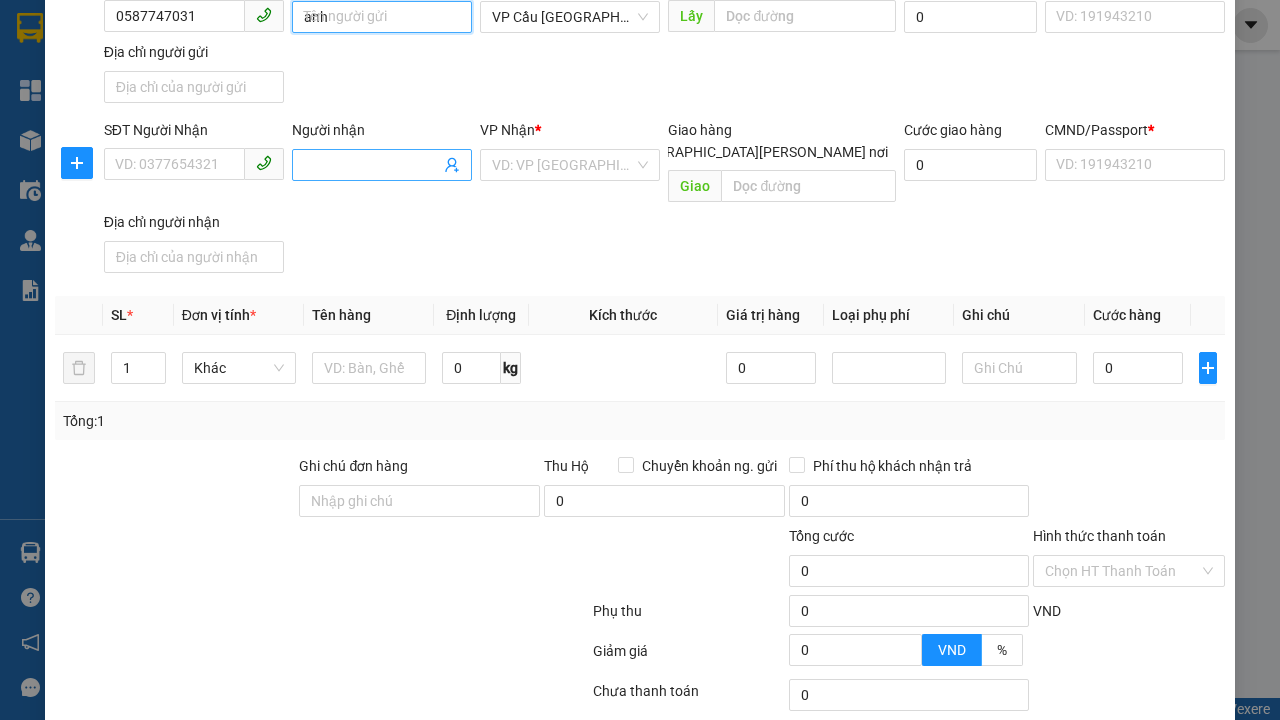 click on "VP Cầu [GEOGRAPHIC_DATA]" at bounding box center [570, 17] 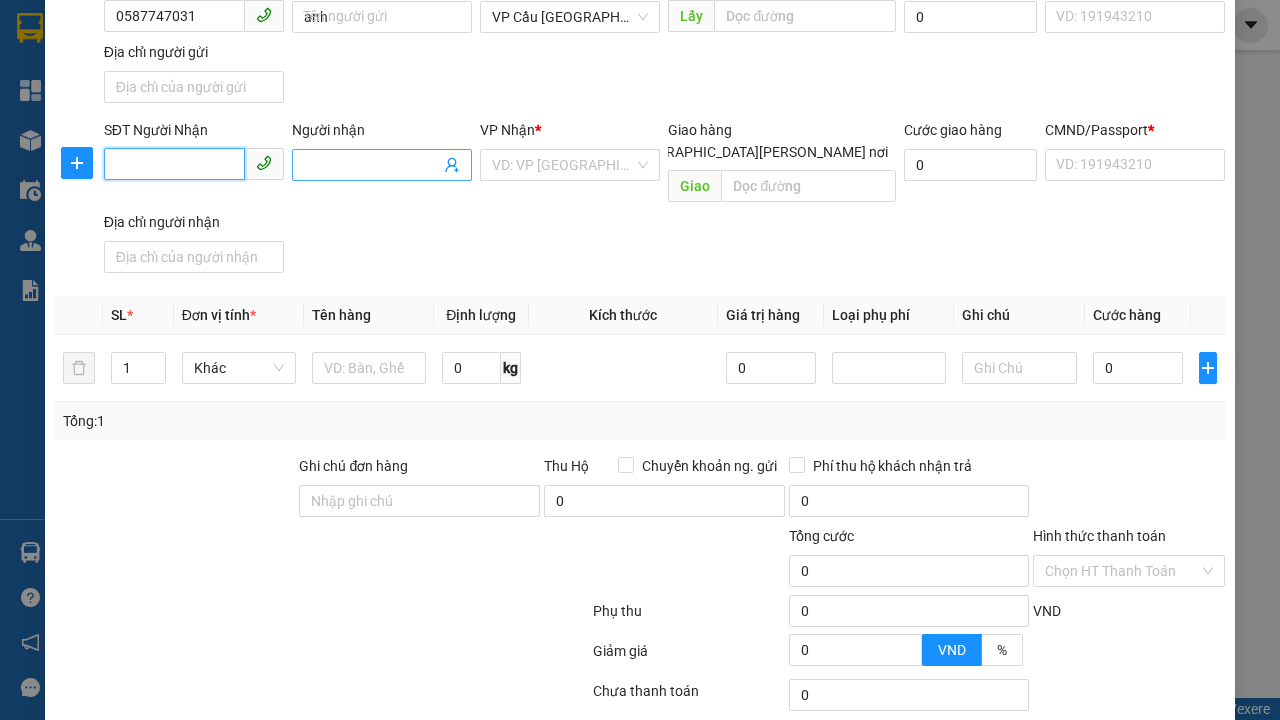 click on "SĐT Người Nhận" at bounding box center (174, 164) 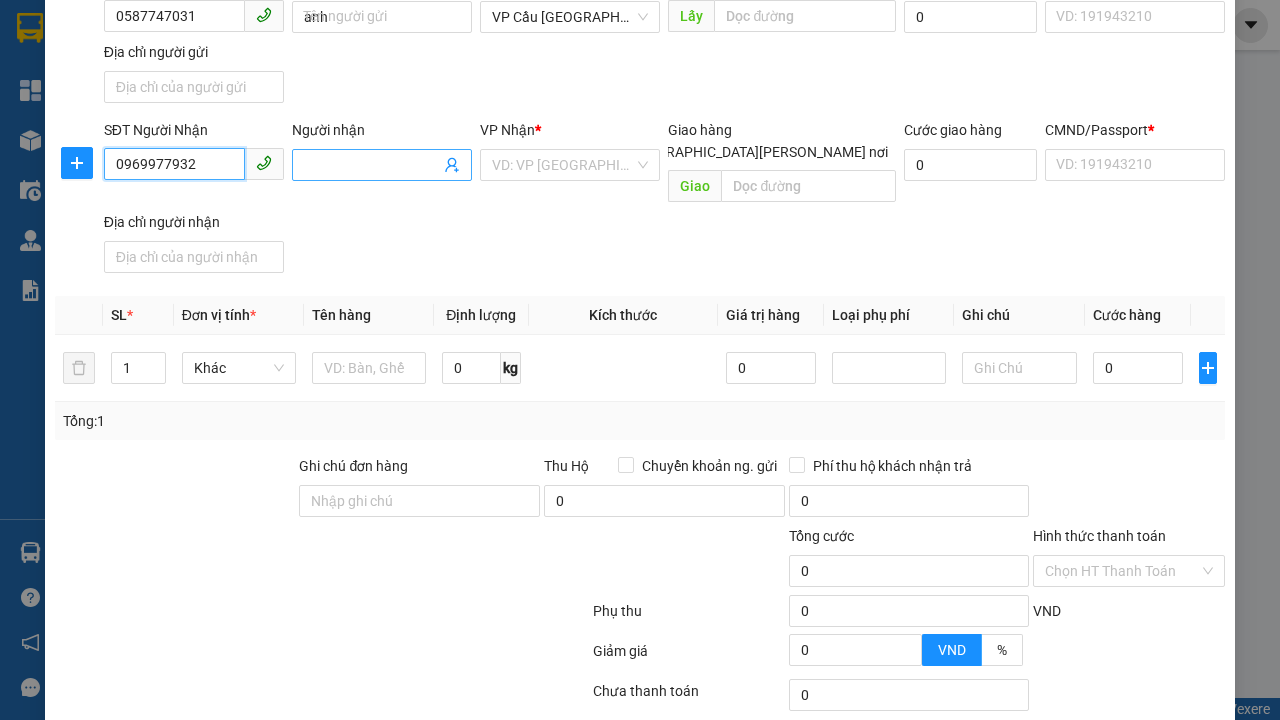 type on "0969977932" 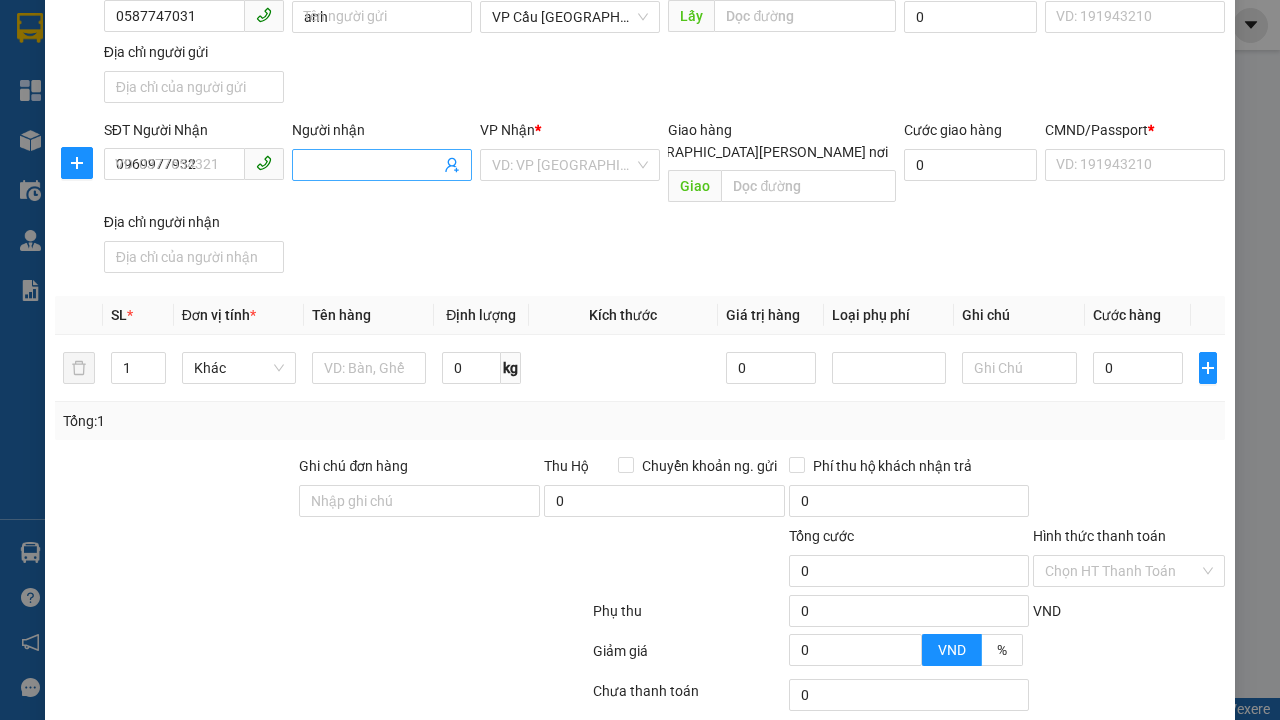 click on "Người nhận" at bounding box center (372, 165) 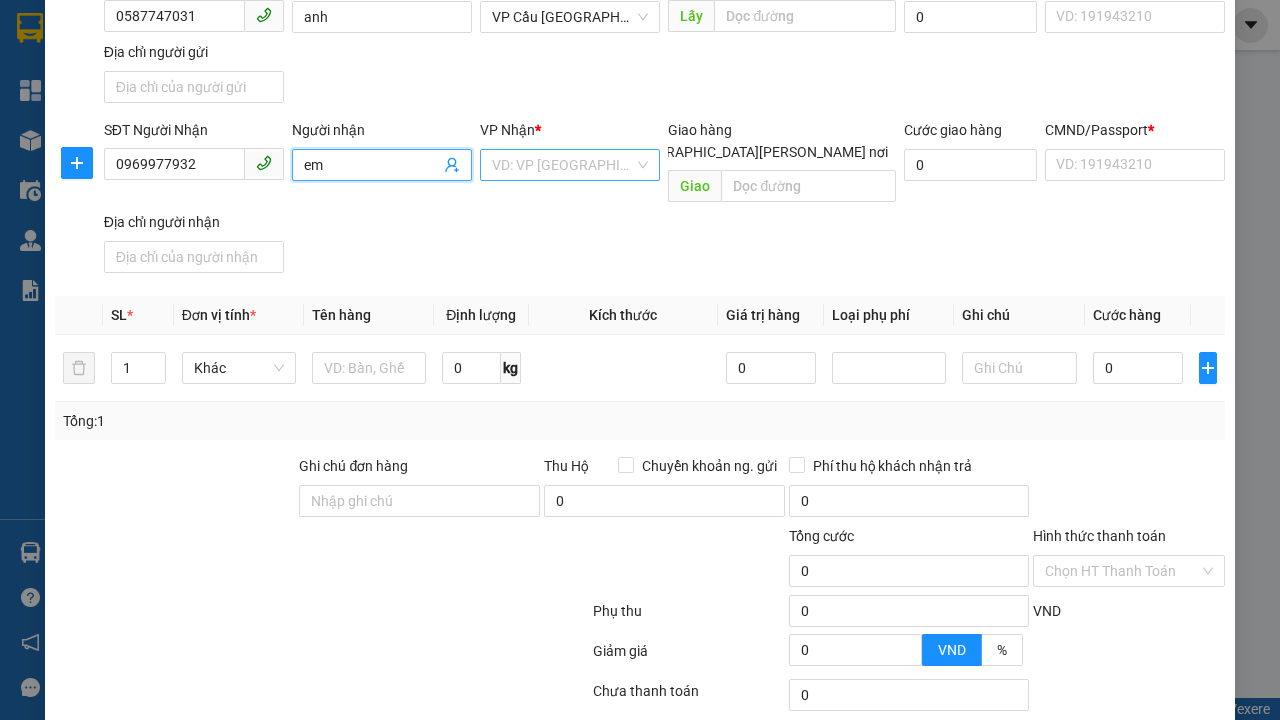 type on "em" 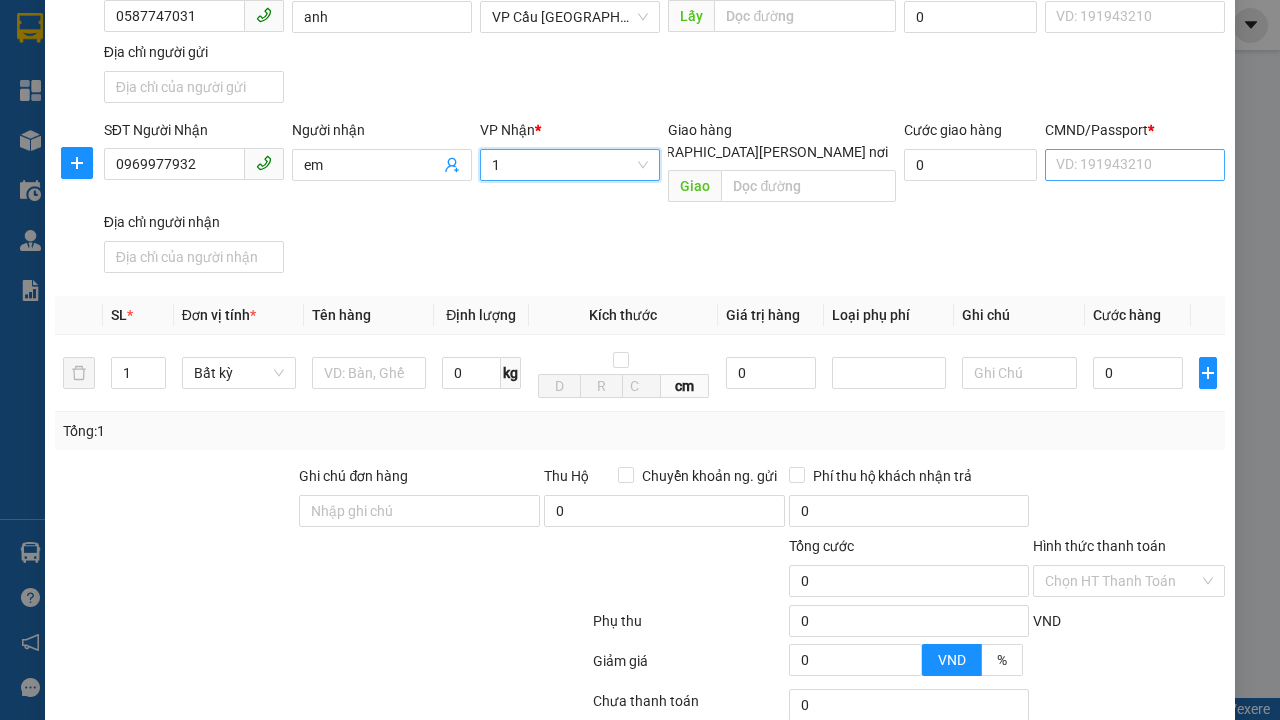 type on "1" 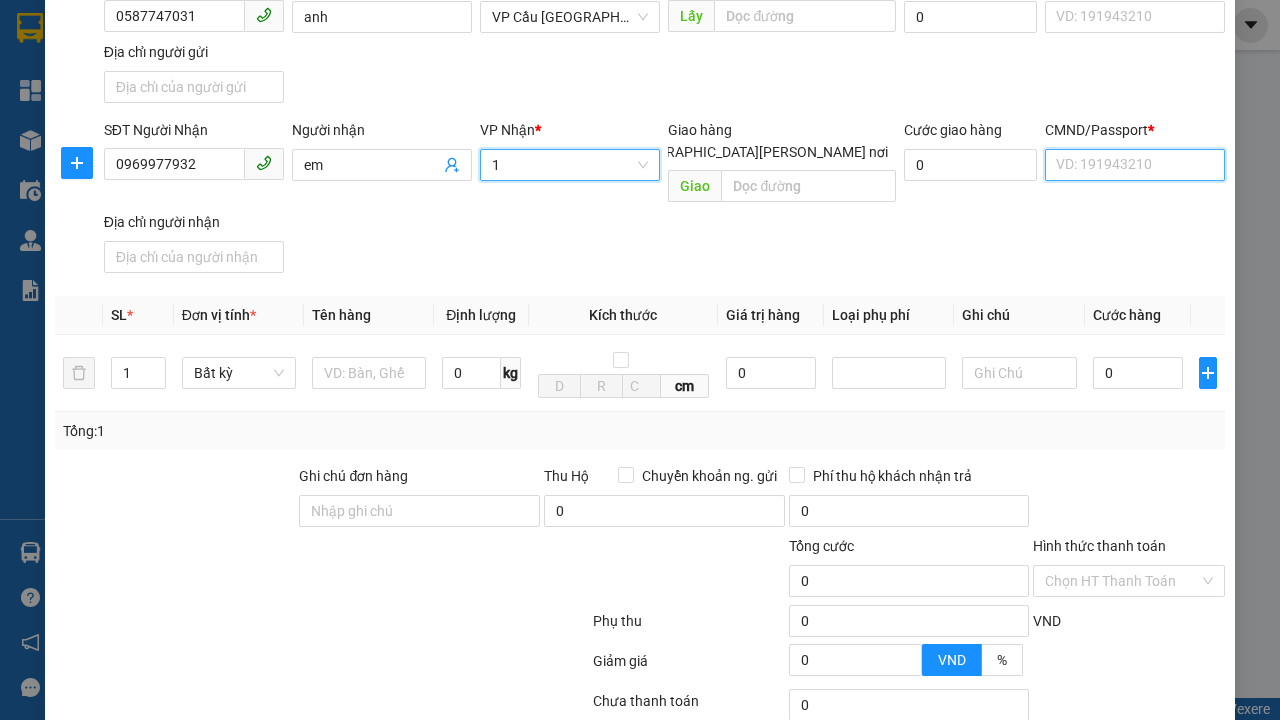 click on "CMND/Passport  *" at bounding box center (1135, 165) 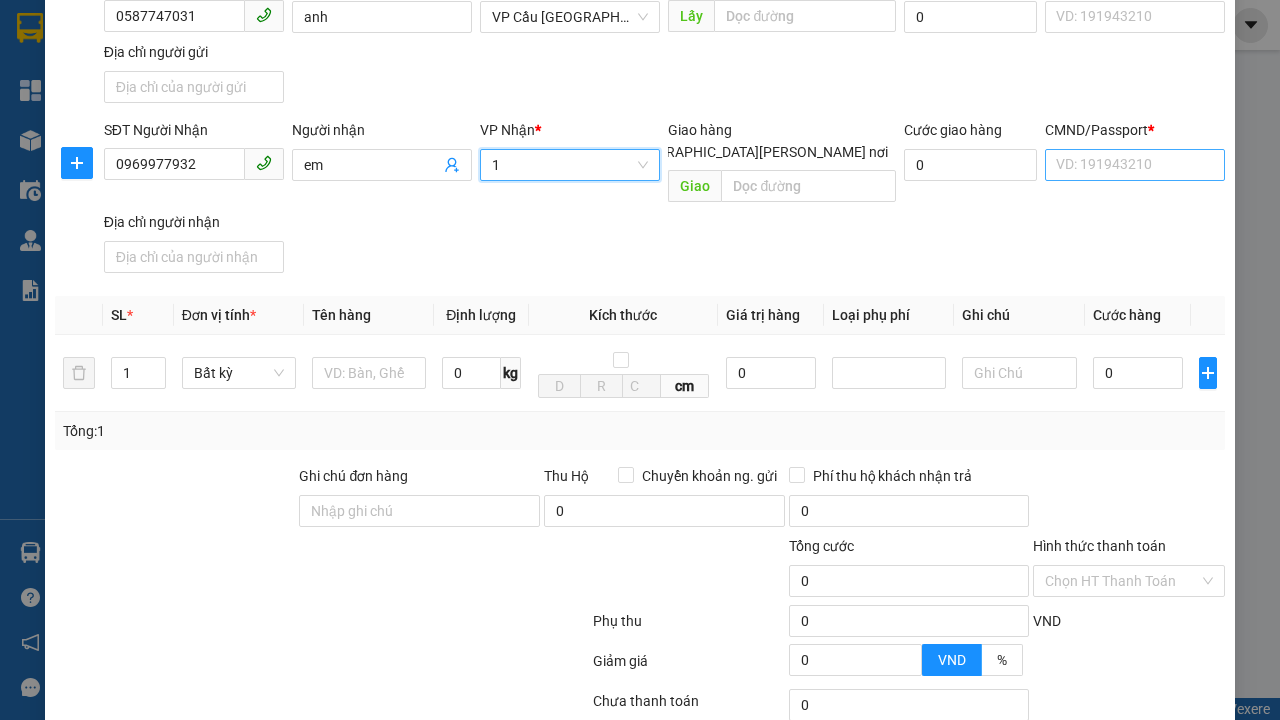 click on "SĐT Người Gửi 0587747031 Người gửi [PERSON_NAME] VP gửi  * VP Cầu [GEOGRAPHIC_DATA] Lấy hàng Lấy tận nơi Lấy [PERSON_NAME] hàng 0 CMND/Passport VD: [PASSPORT] Địa chỉ người gửi" at bounding box center [664, 41] 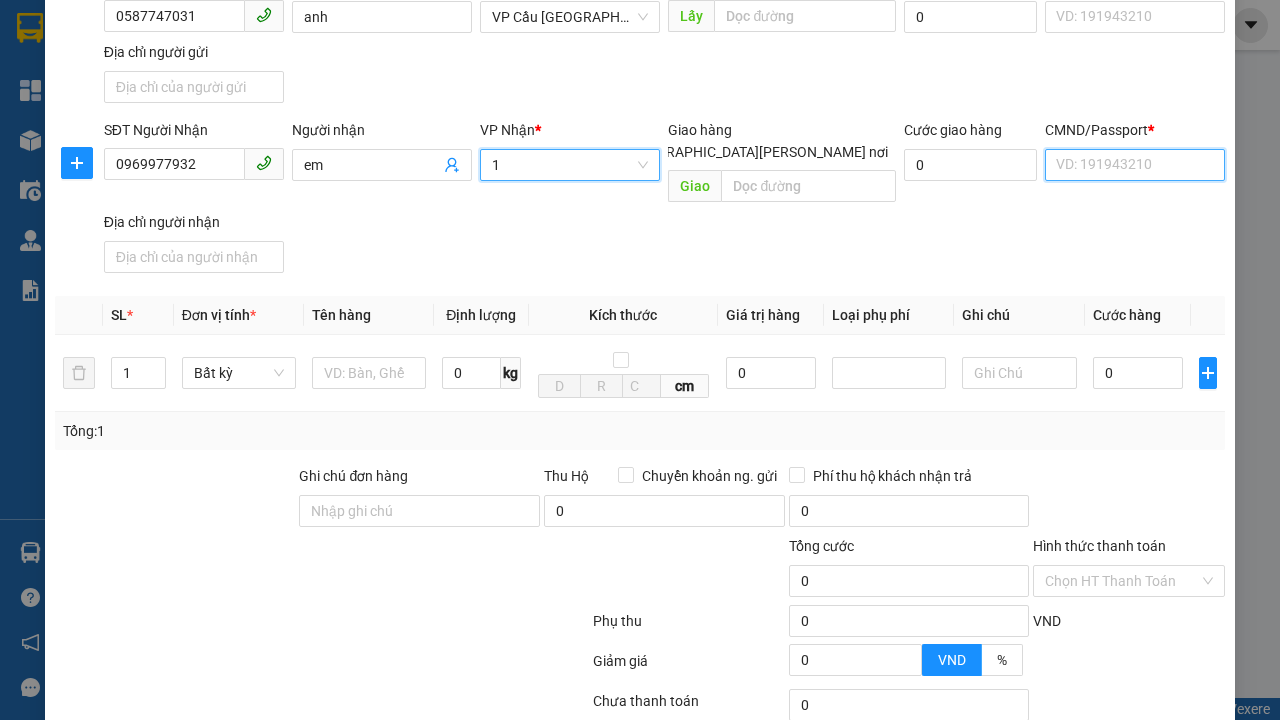 click on "CMND/Passport  *" at bounding box center (1135, 165) 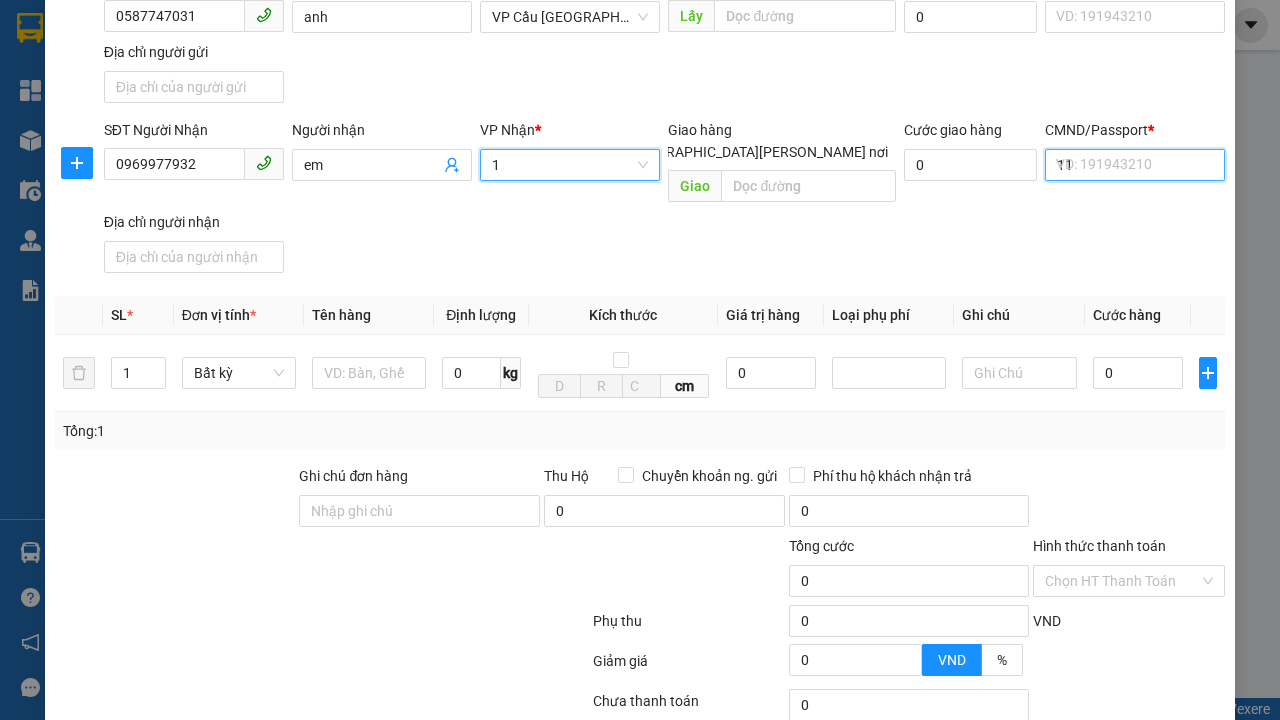 scroll, scrollTop: 232, scrollLeft: 0, axis: vertical 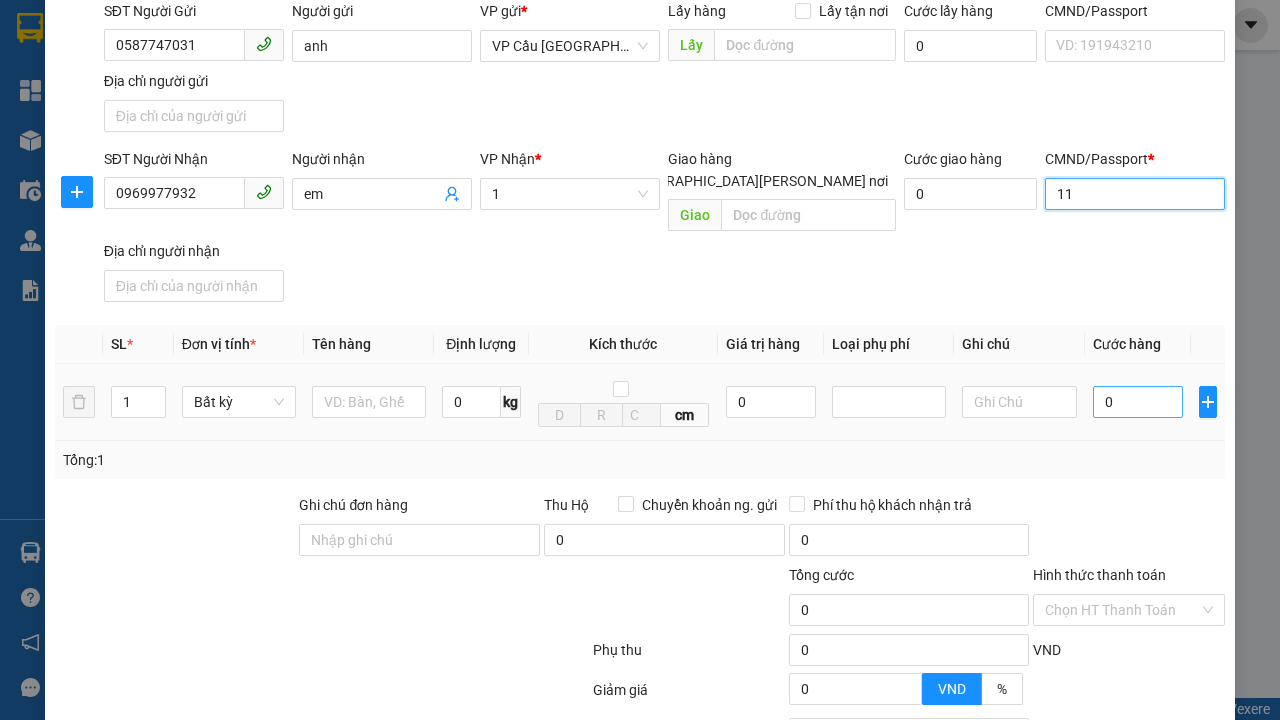 type on "11" 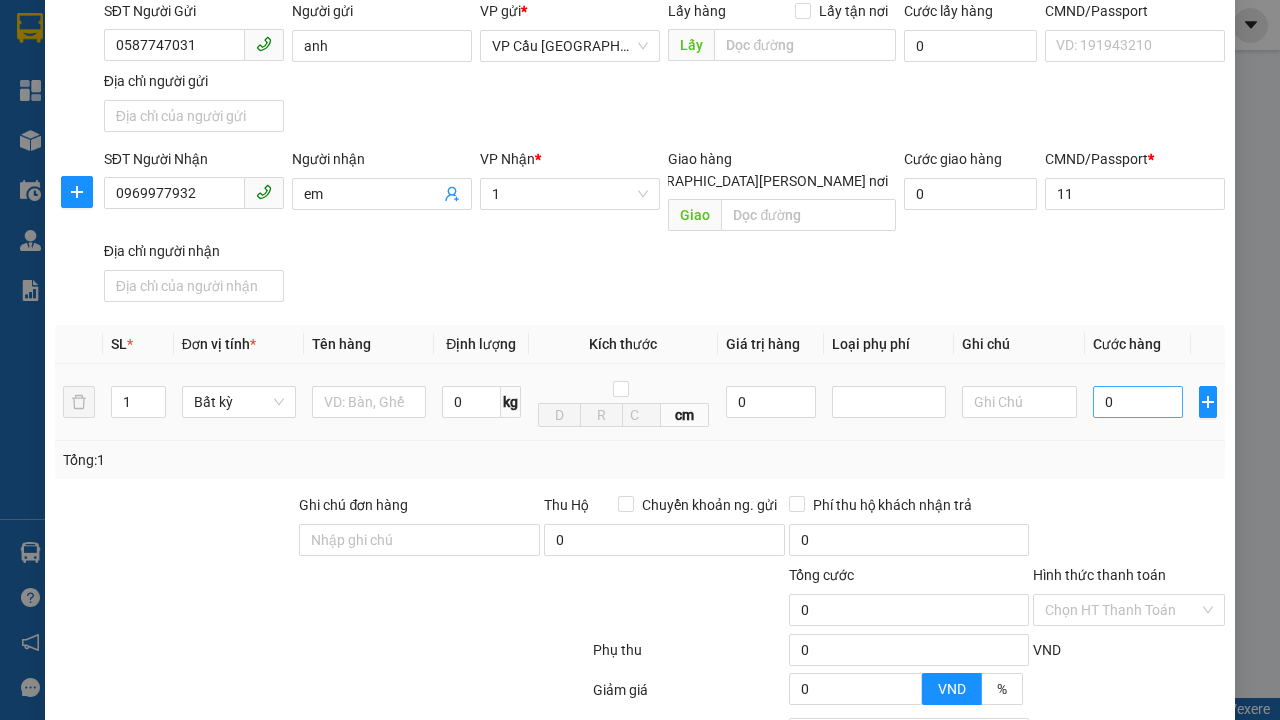 click on "SĐT Người [PERSON_NAME] 0969977932 Người [PERSON_NAME] [PERSON_NAME]  * 1 [PERSON_NAME] hàng [GEOGRAPHIC_DATA][PERSON_NAME] nơi [PERSON_NAME] [PERSON_NAME] hàng 0 CMND/Passport  * 11 11 Địa chỉ người [PERSON_NAME]" at bounding box center (664, 229) 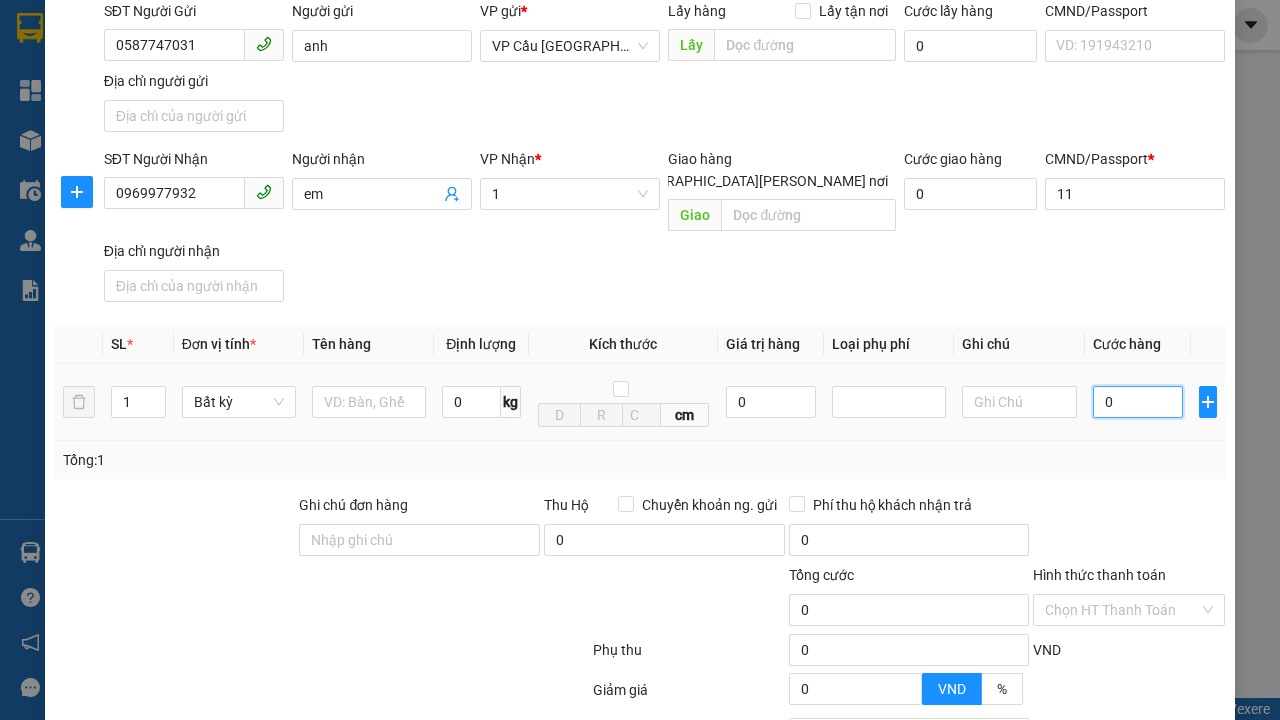 click on "0" at bounding box center (1138, 402) 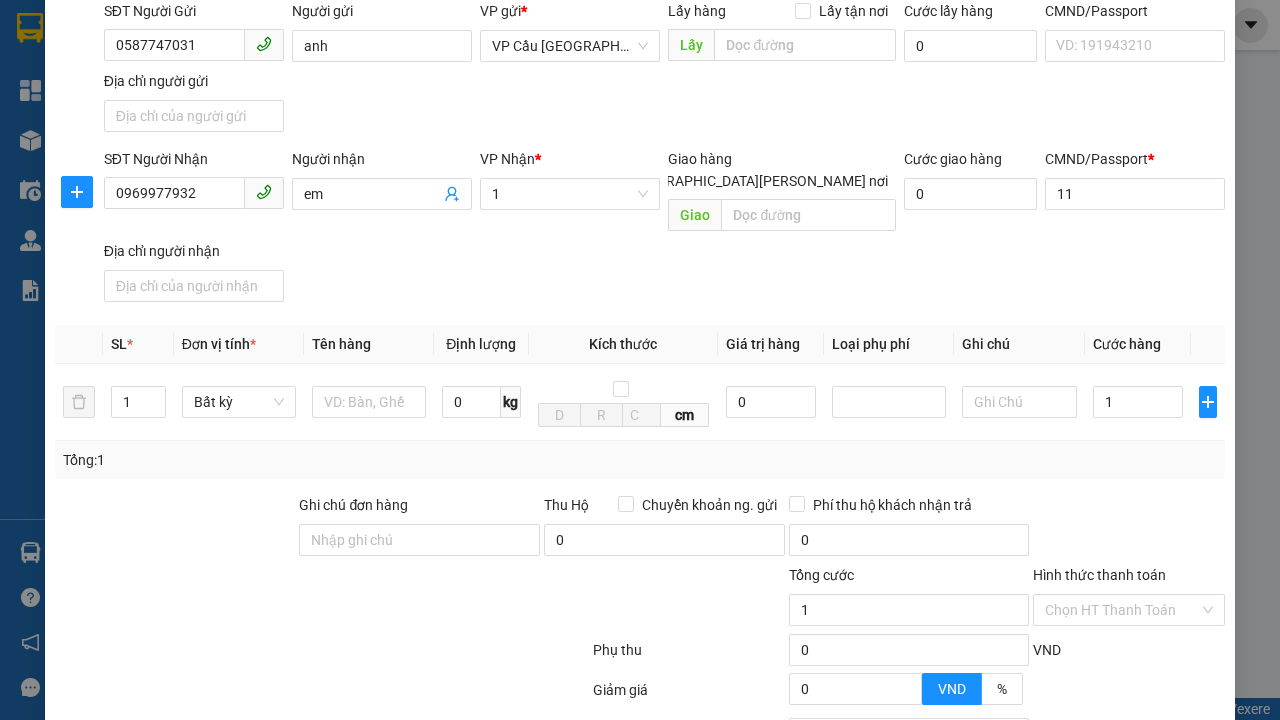 click on "Ghi chú" at bounding box center (1019, 344) 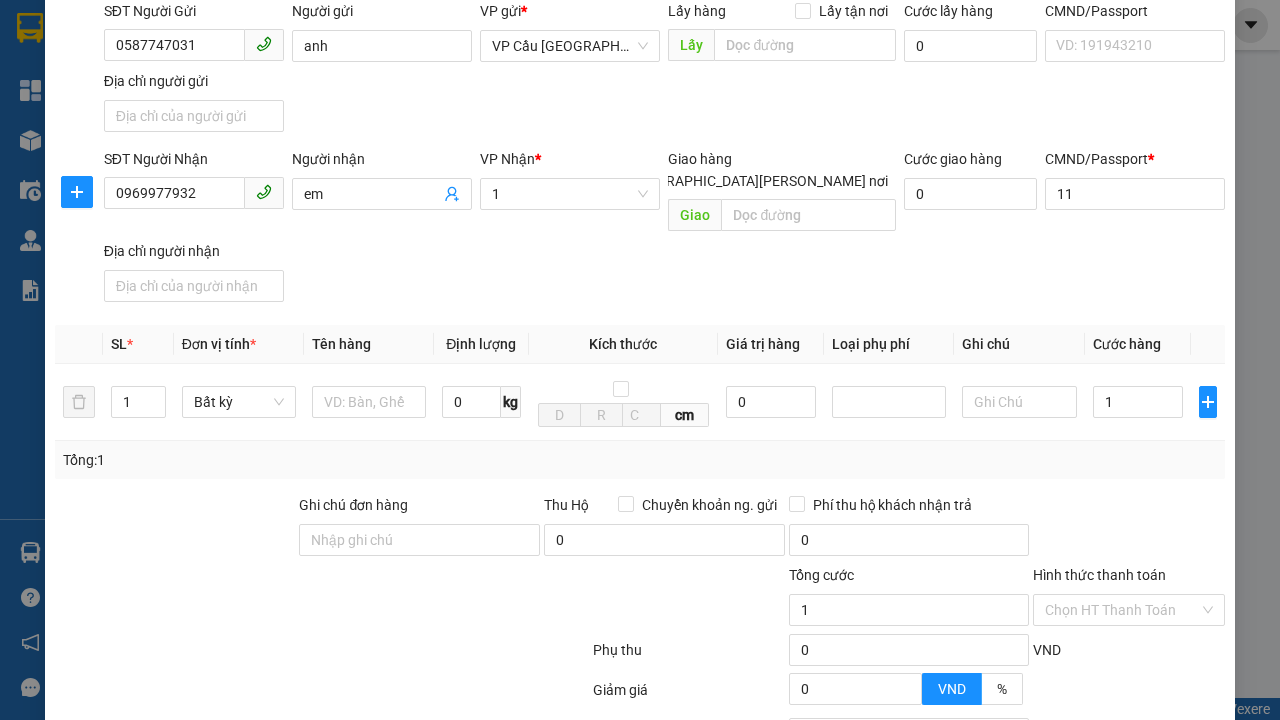 type on "1.000" 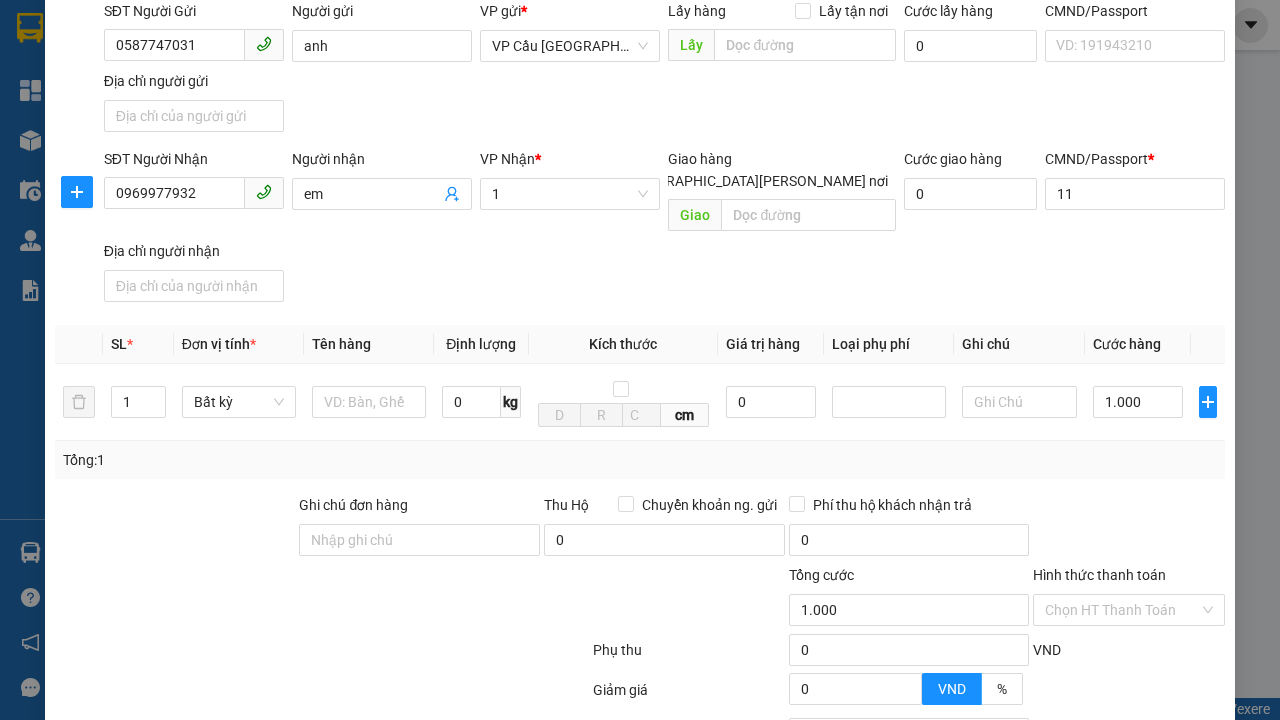 type on "300" 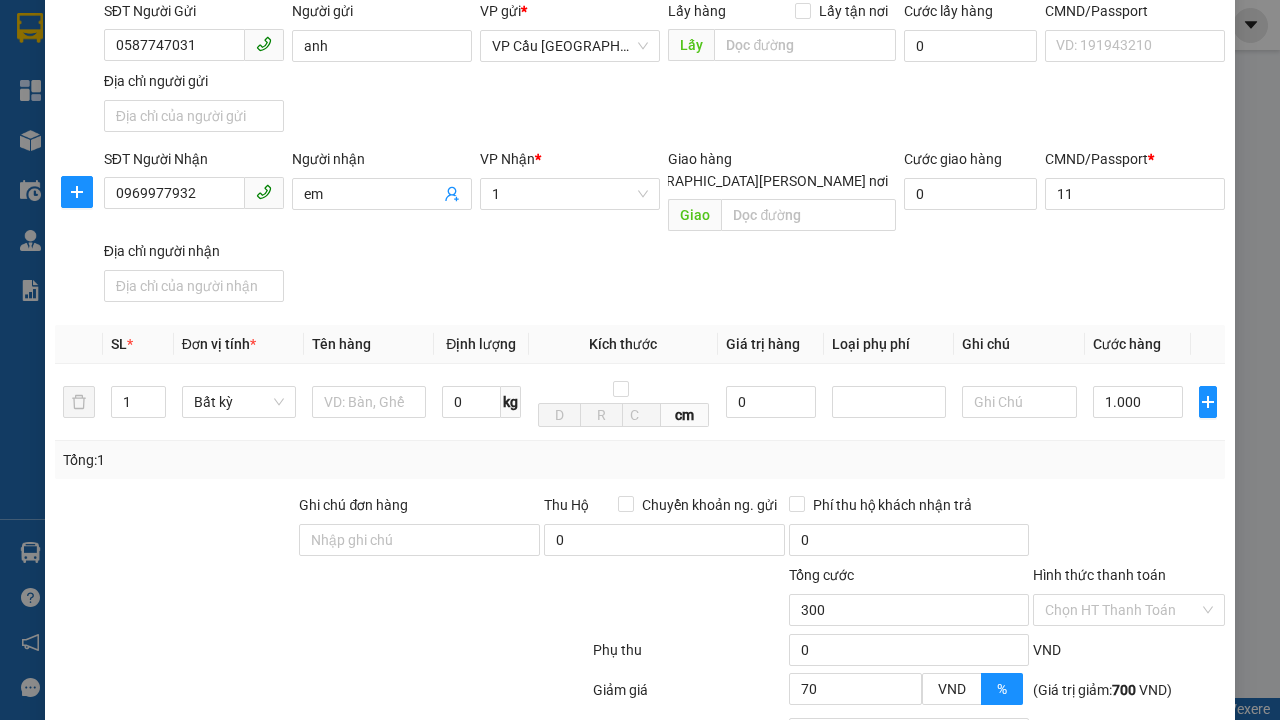 click on "[PERSON_NAME]" at bounding box center [1027, 847] 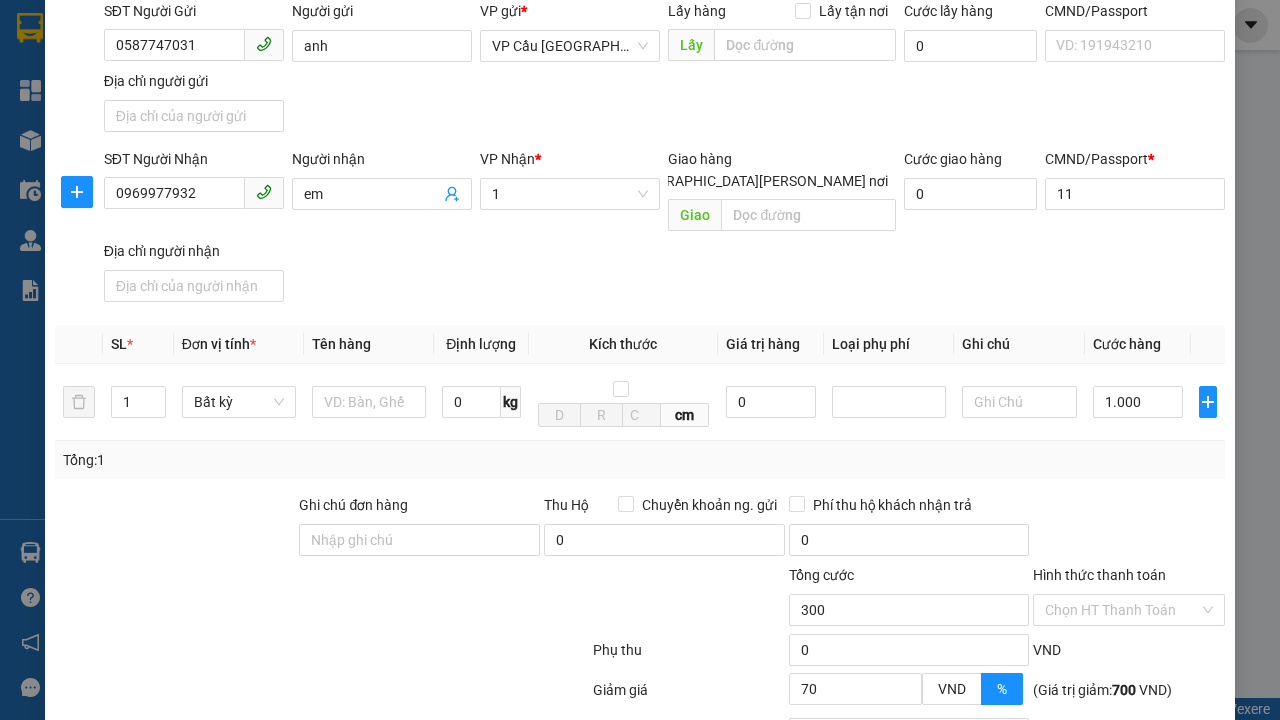 click 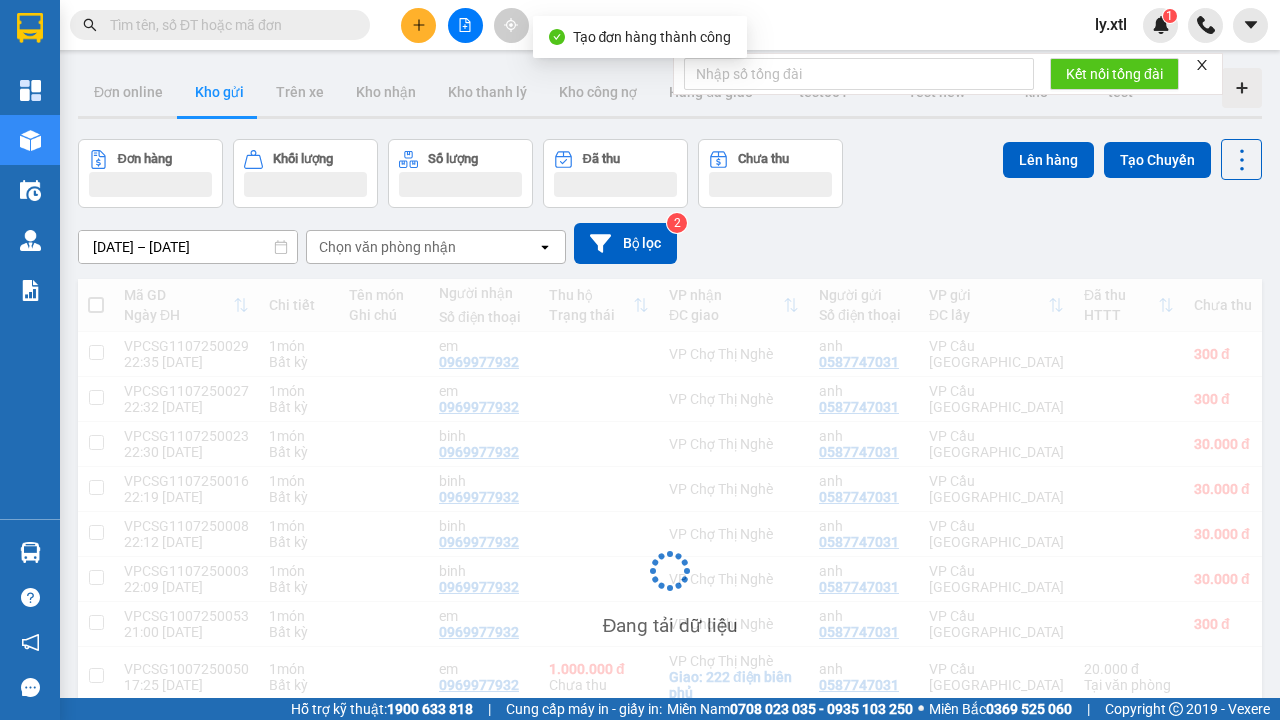 scroll, scrollTop: 214, scrollLeft: 0, axis: vertical 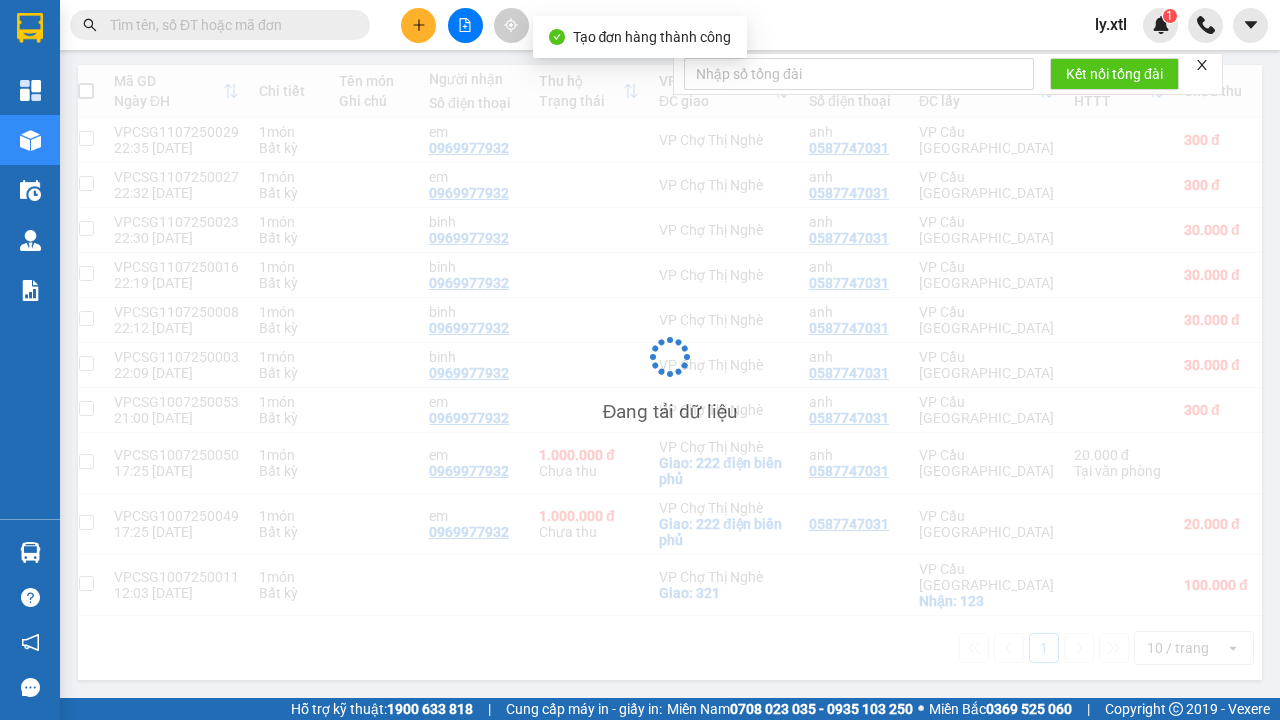 click at bounding box center [86, 138] 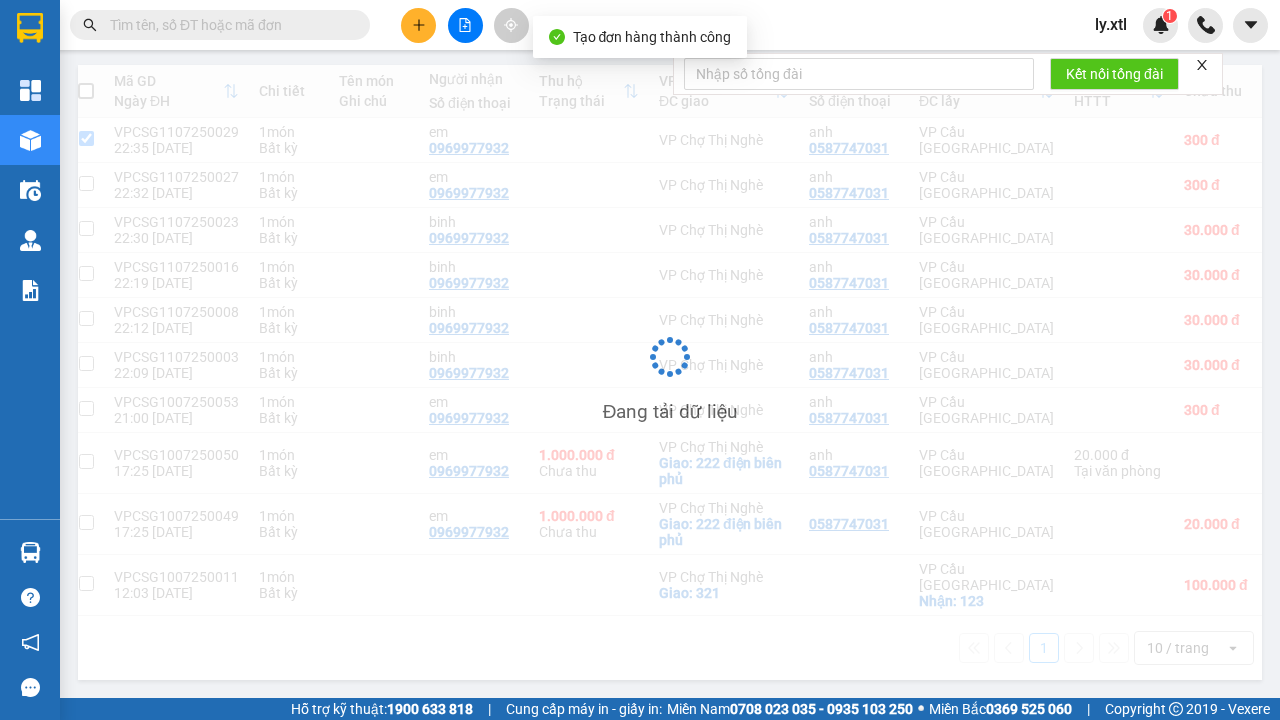 checkbox on "true" 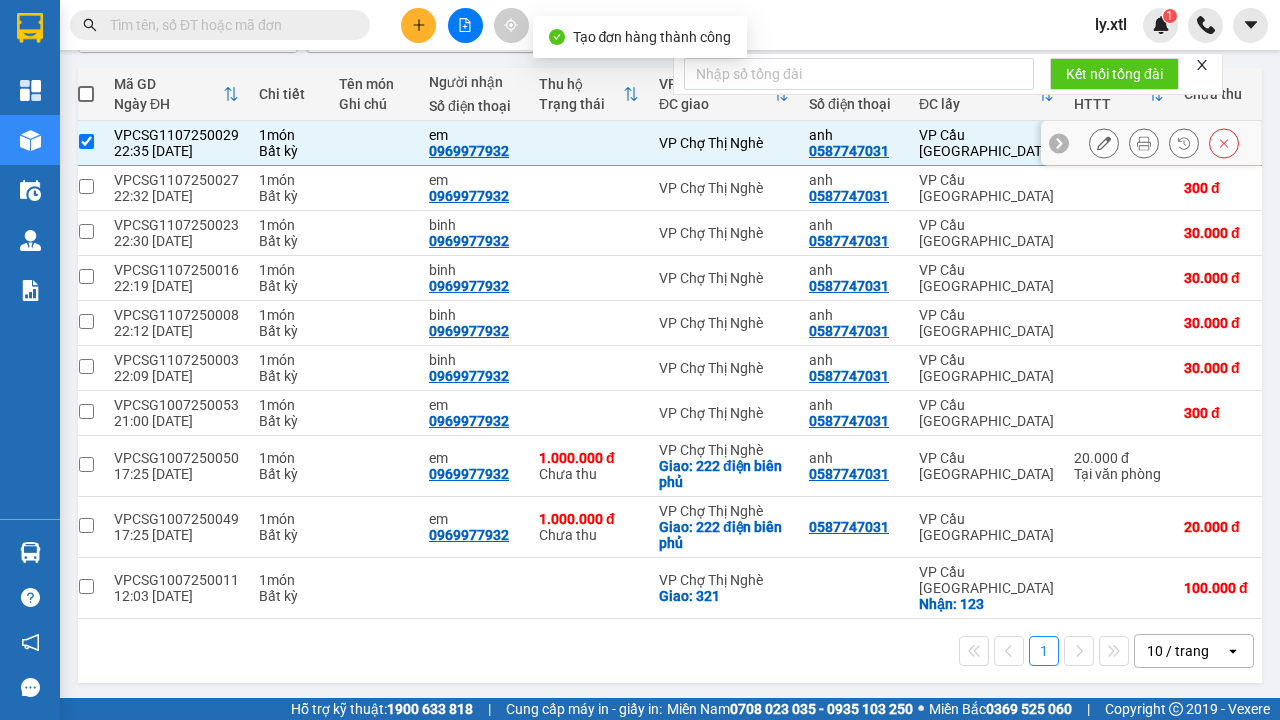 click on "Lên hàng" at bounding box center [1048, -54] 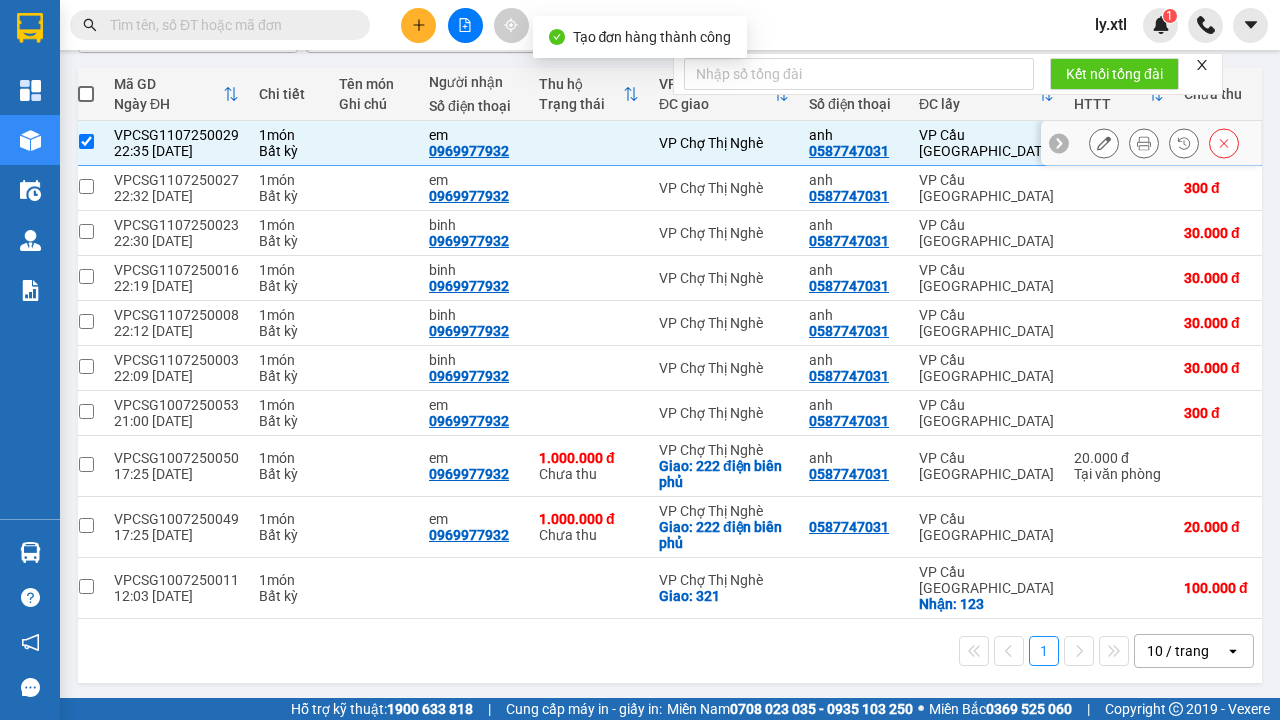 scroll, scrollTop: 0, scrollLeft: 0, axis: both 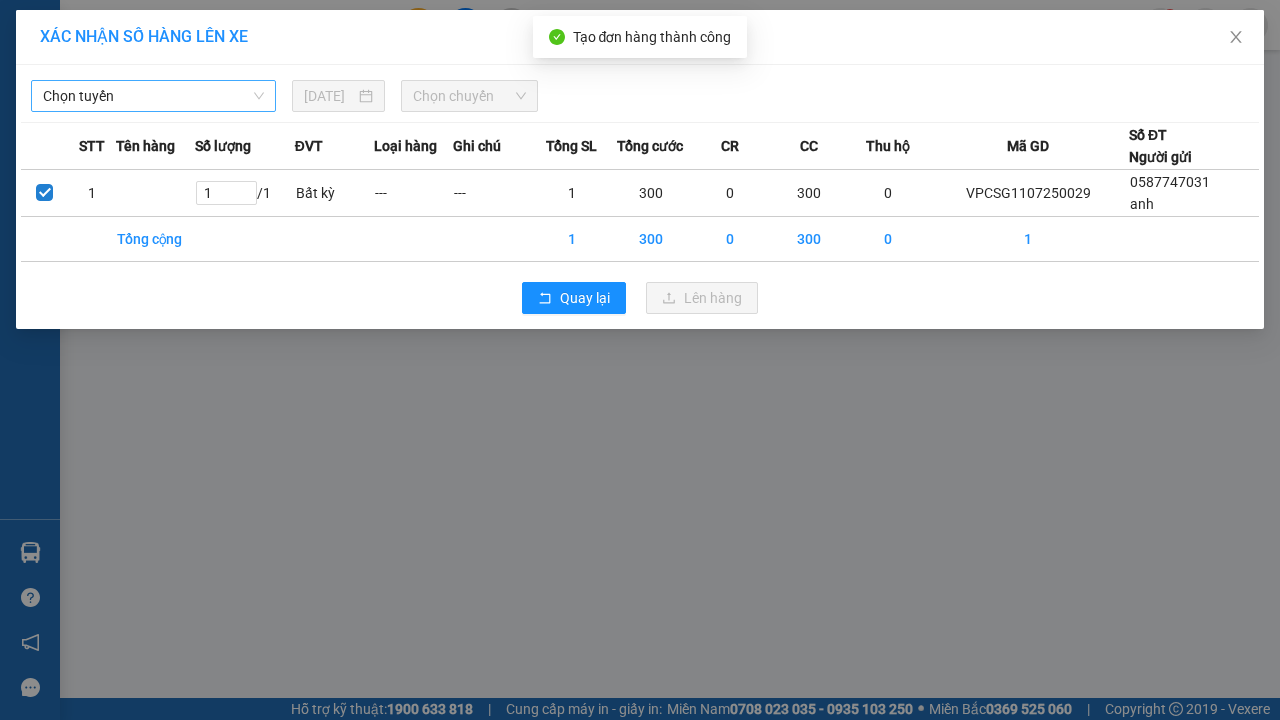click on "Chọn tuyến" at bounding box center (153, 96) 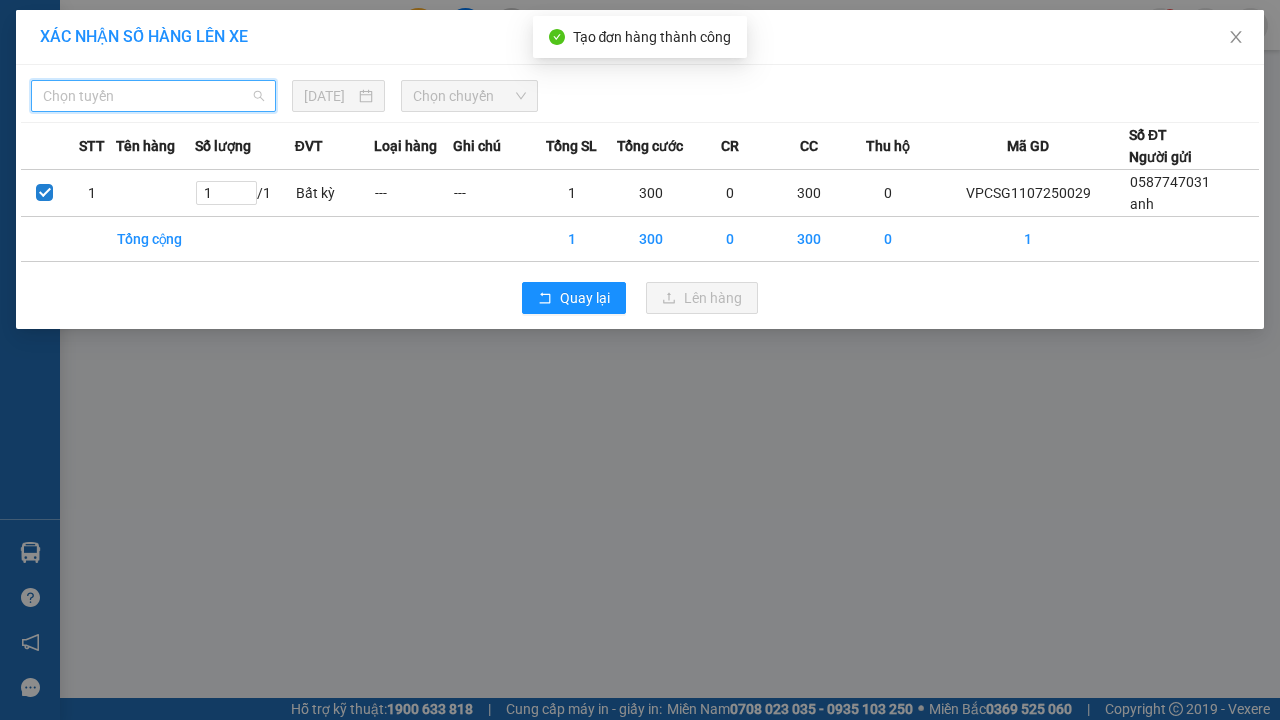 click on "LHP - ĐBP - [PERSON_NAME] - [GEOGRAPHIC_DATA]" at bounding box center (-9877, -9787) 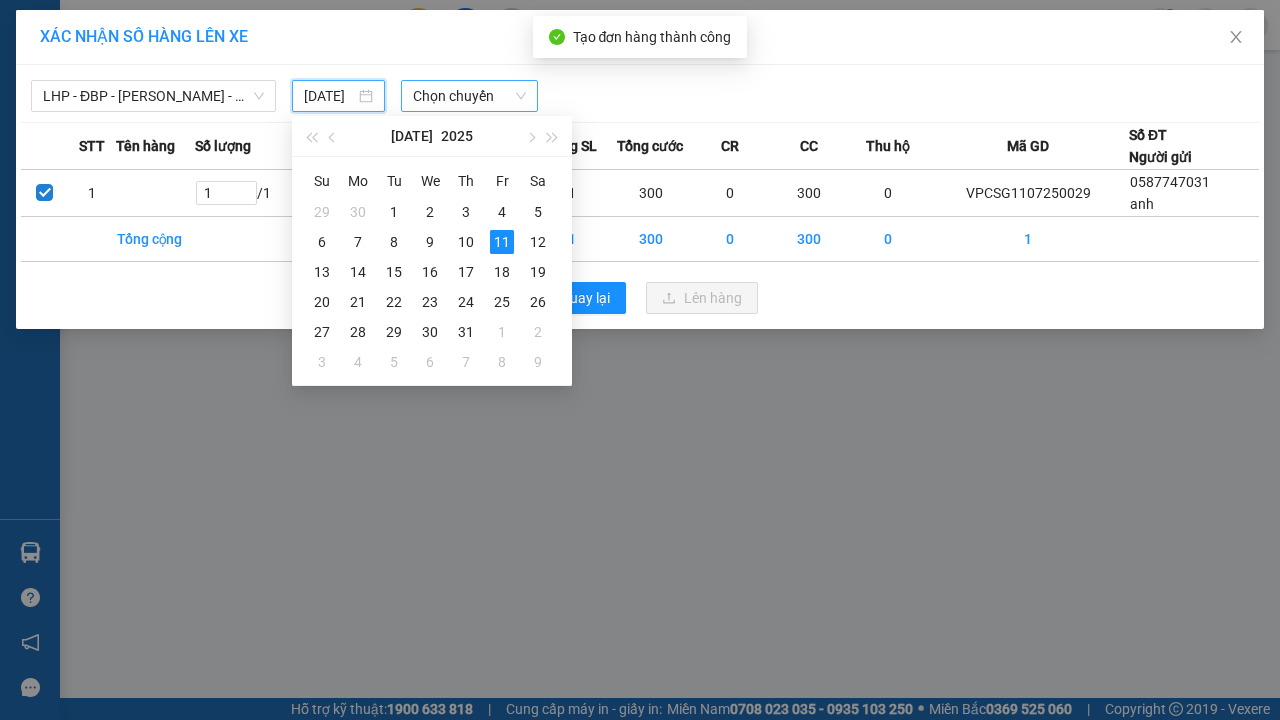 click on "11" at bounding box center (502, 242) 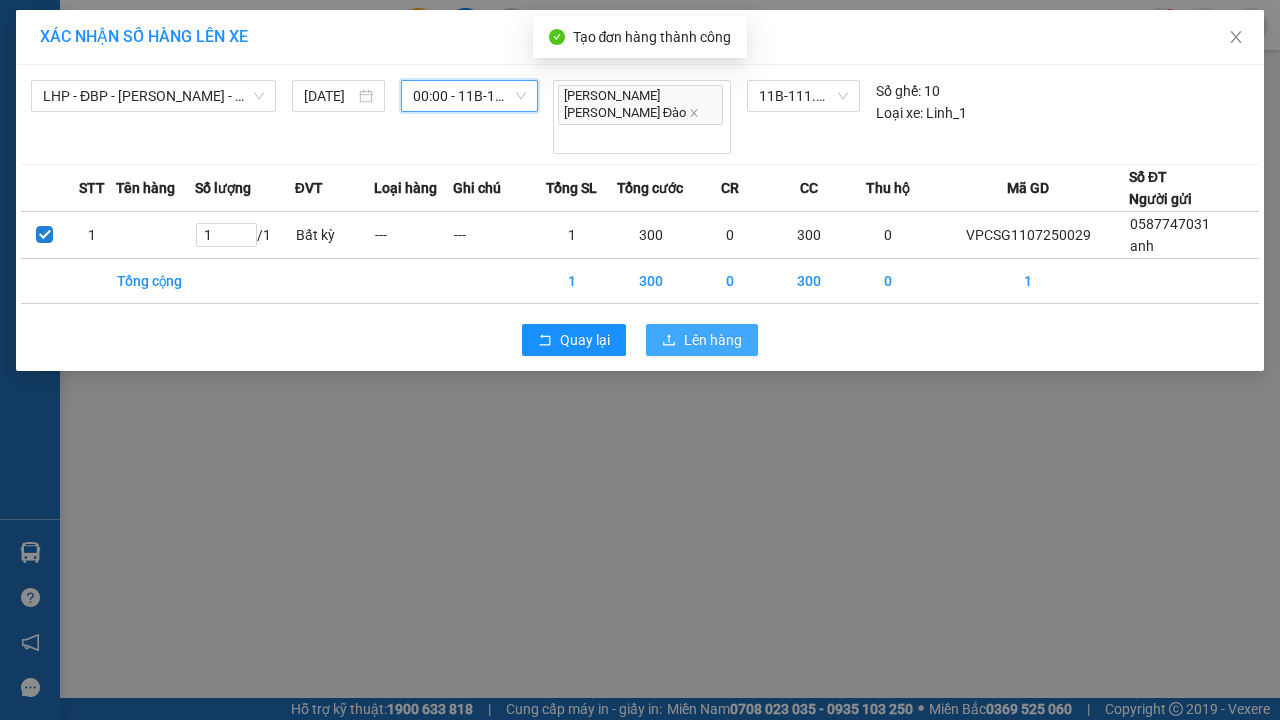 click on "Lên hàng" at bounding box center [713, 340] 